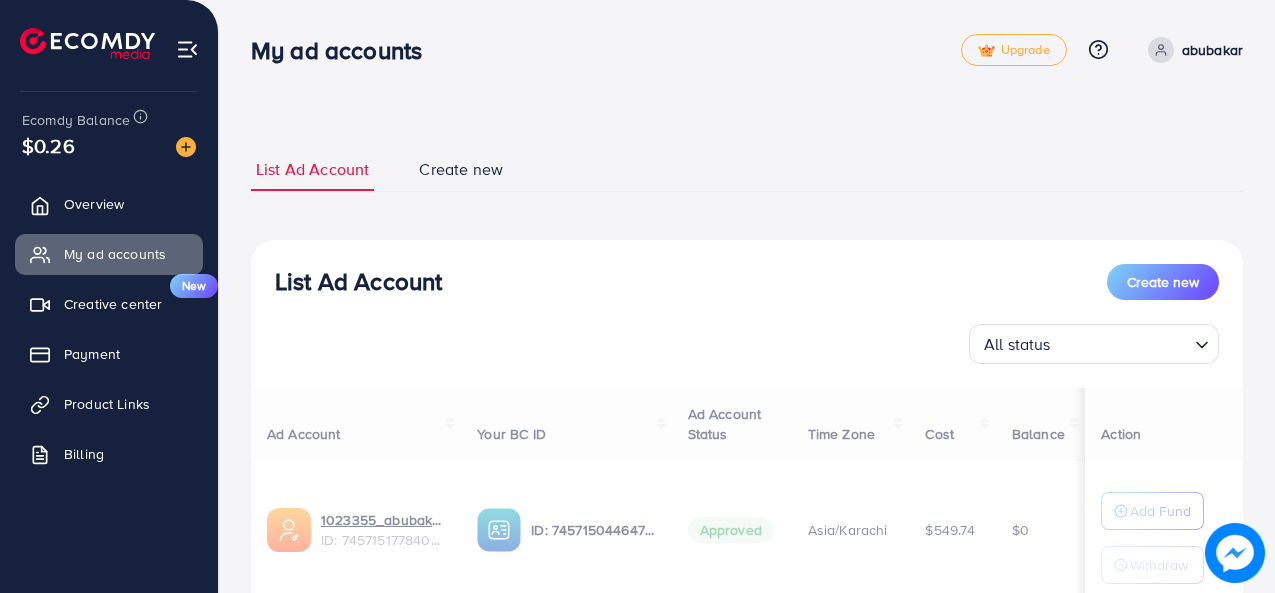 scroll, scrollTop: 0, scrollLeft: 0, axis: both 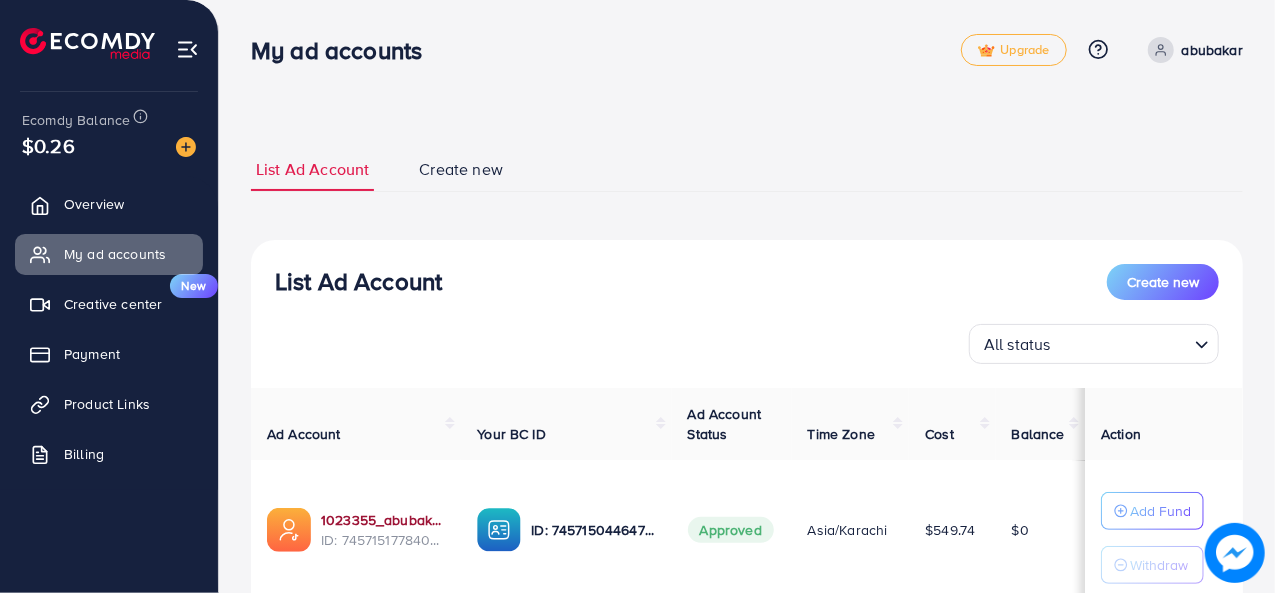 click on "1023355_abubakarinternational_1736253458116" at bounding box center (383, 520) 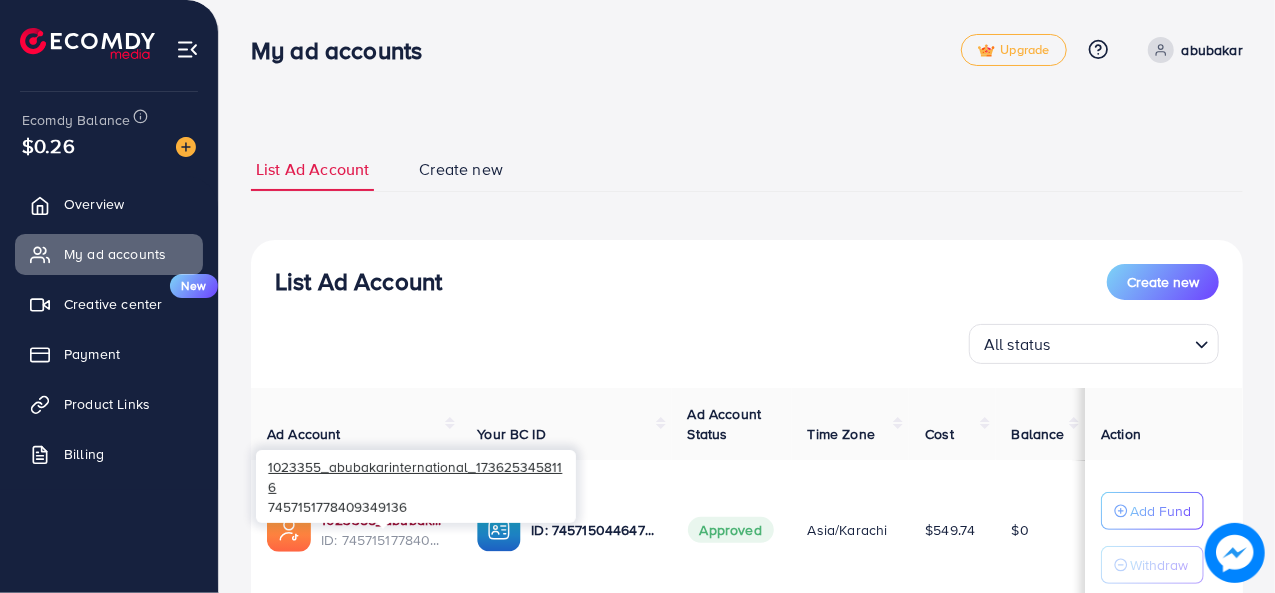 click on "1023355_abubakarinternational_1736253458116" at bounding box center [383, 520] 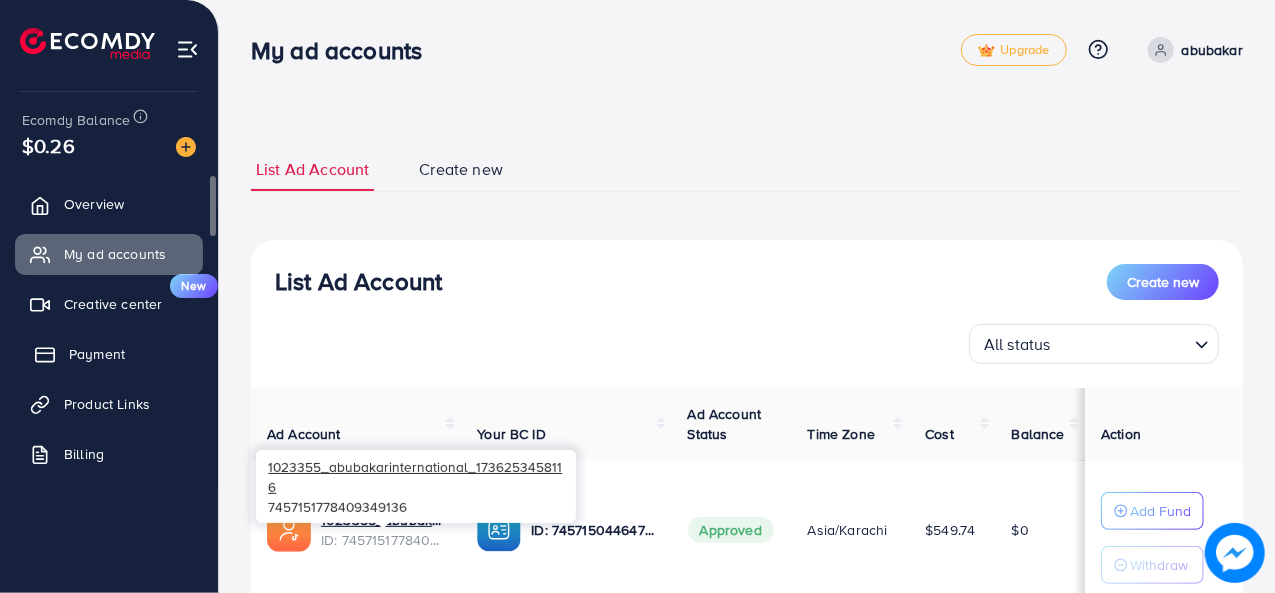 click 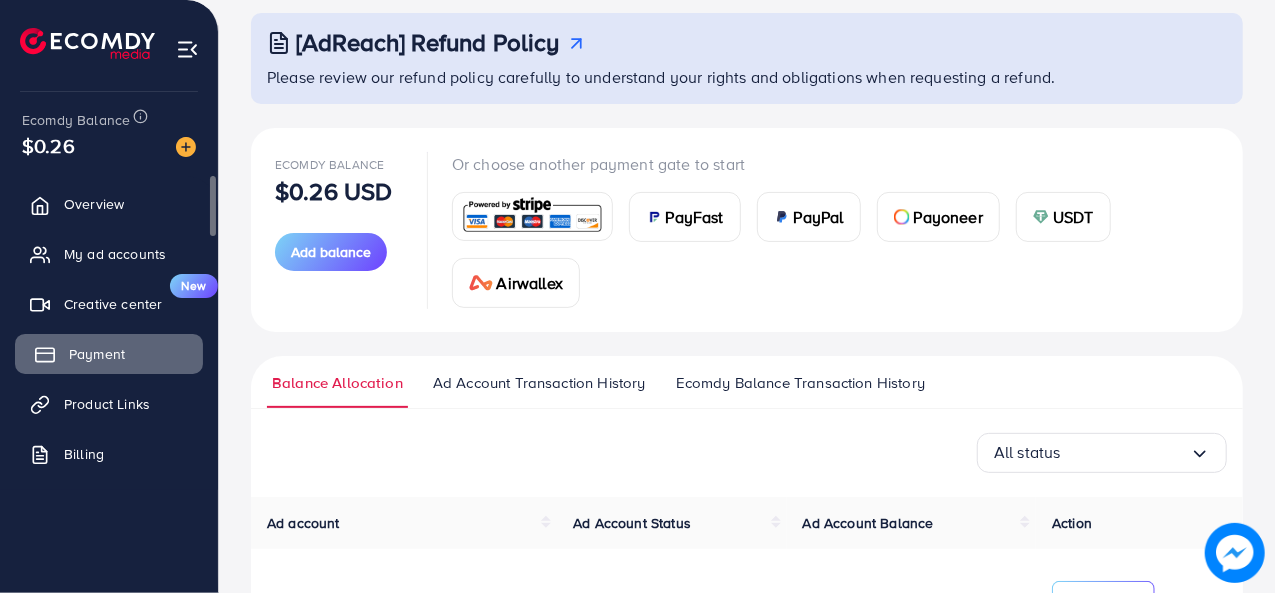 scroll, scrollTop: 110, scrollLeft: 0, axis: vertical 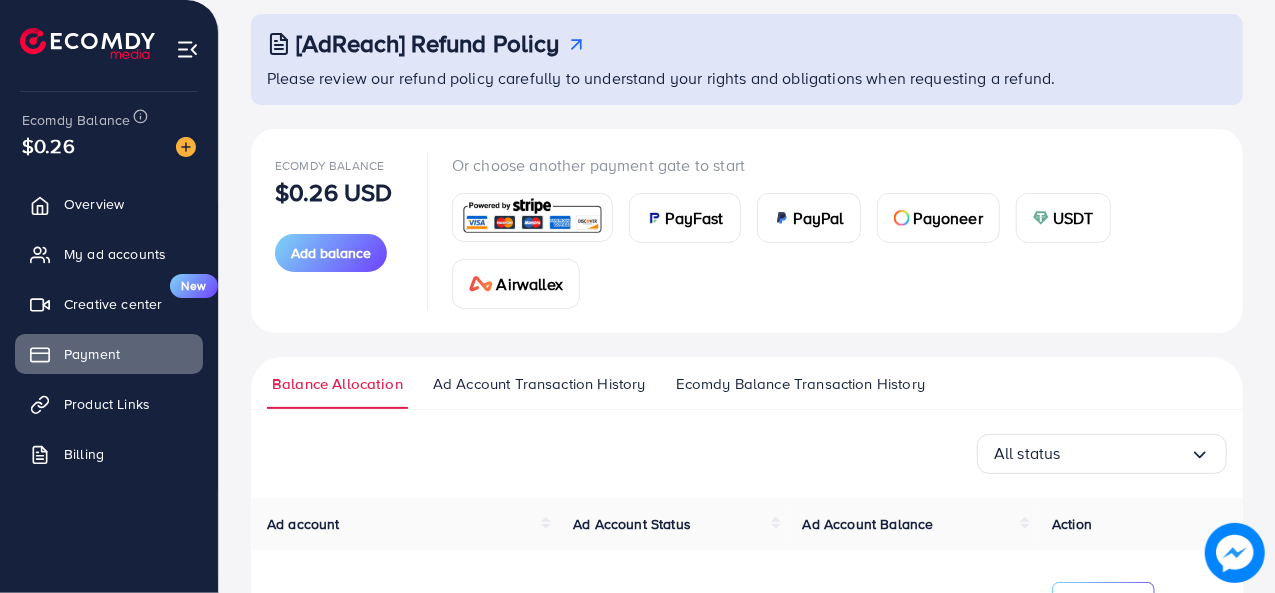click at bounding box center (532, 217) 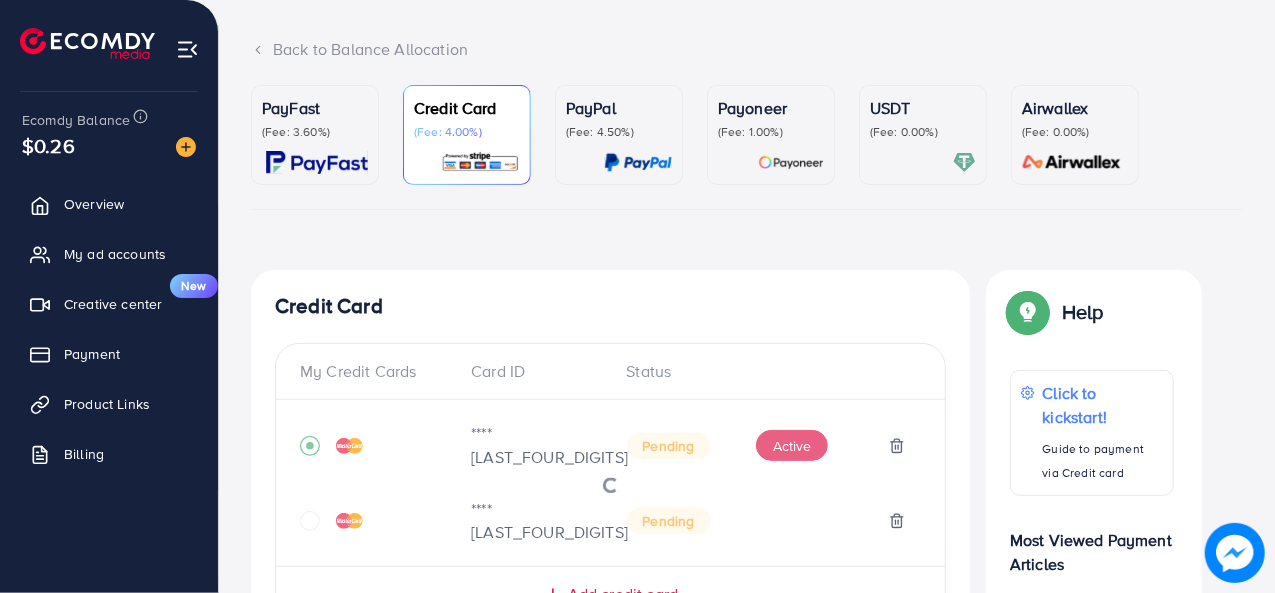 scroll, scrollTop: 0, scrollLeft: 0, axis: both 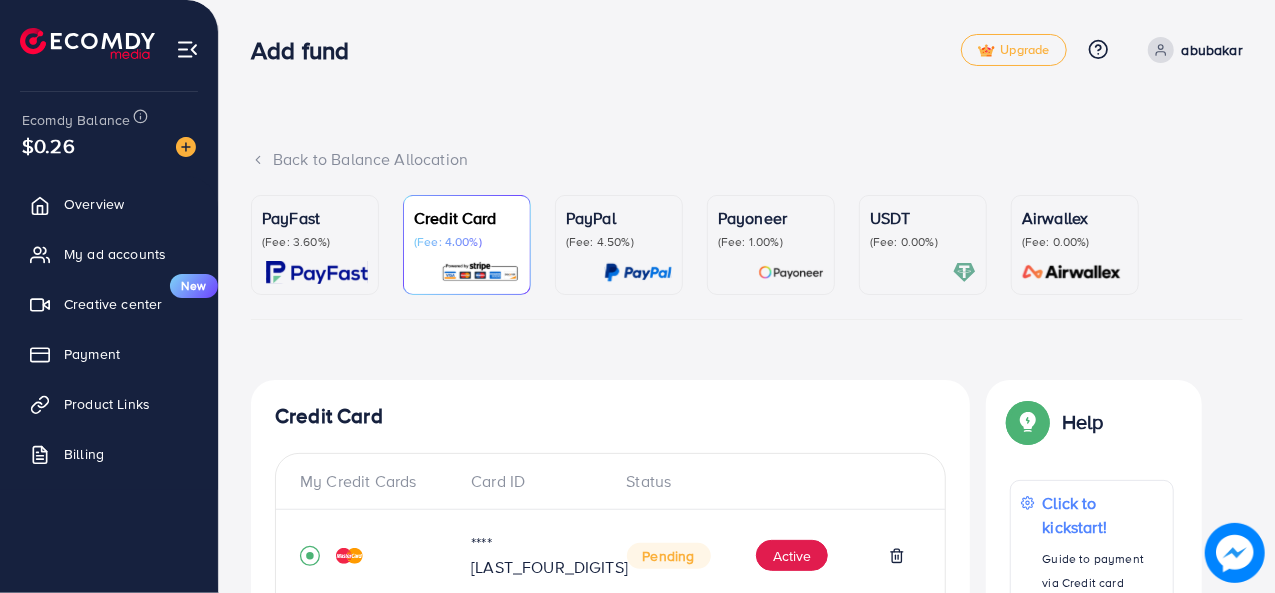 click 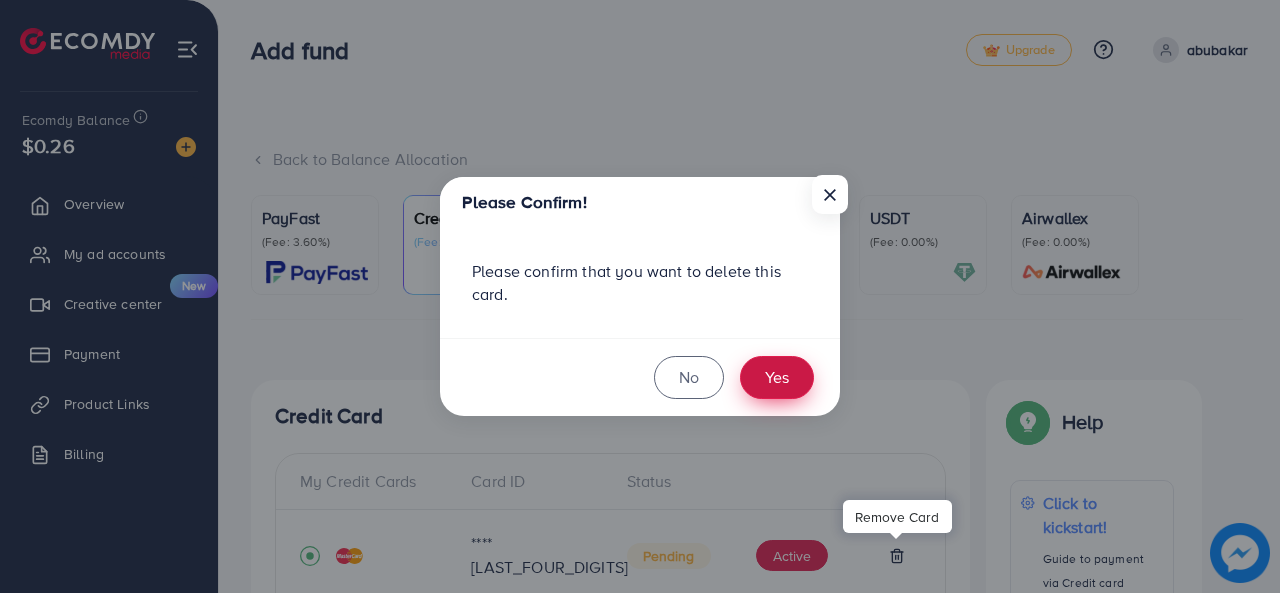 click on "Yes" at bounding box center (777, 377) 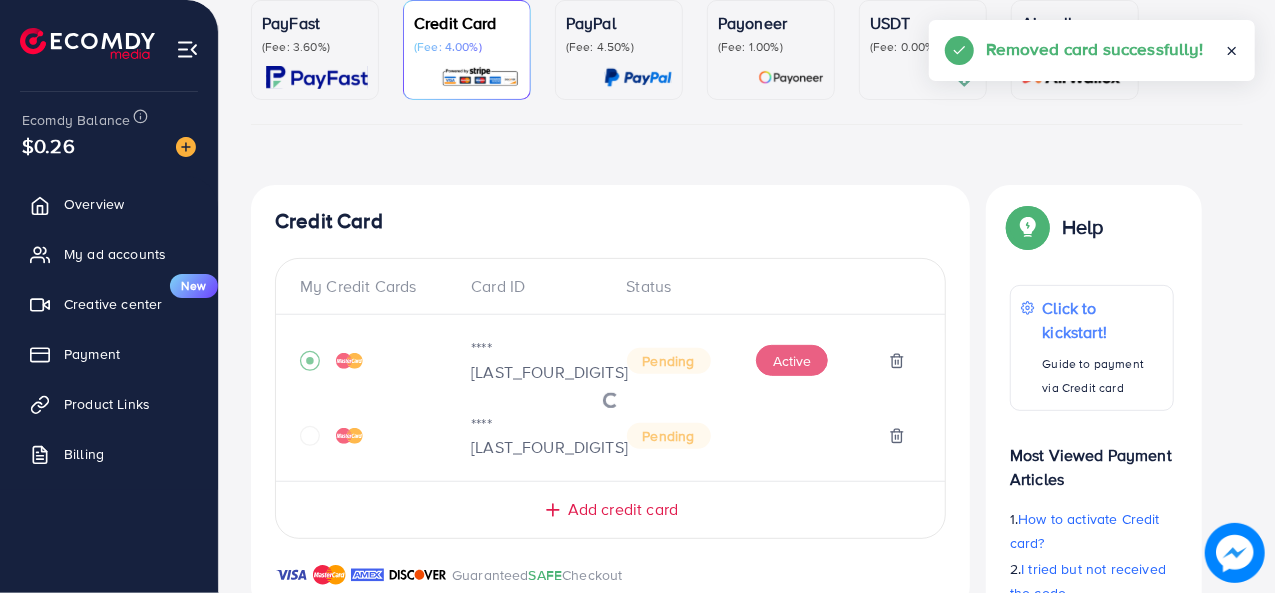 scroll, scrollTop: 201, scrollLeft: 0, axis: vertical 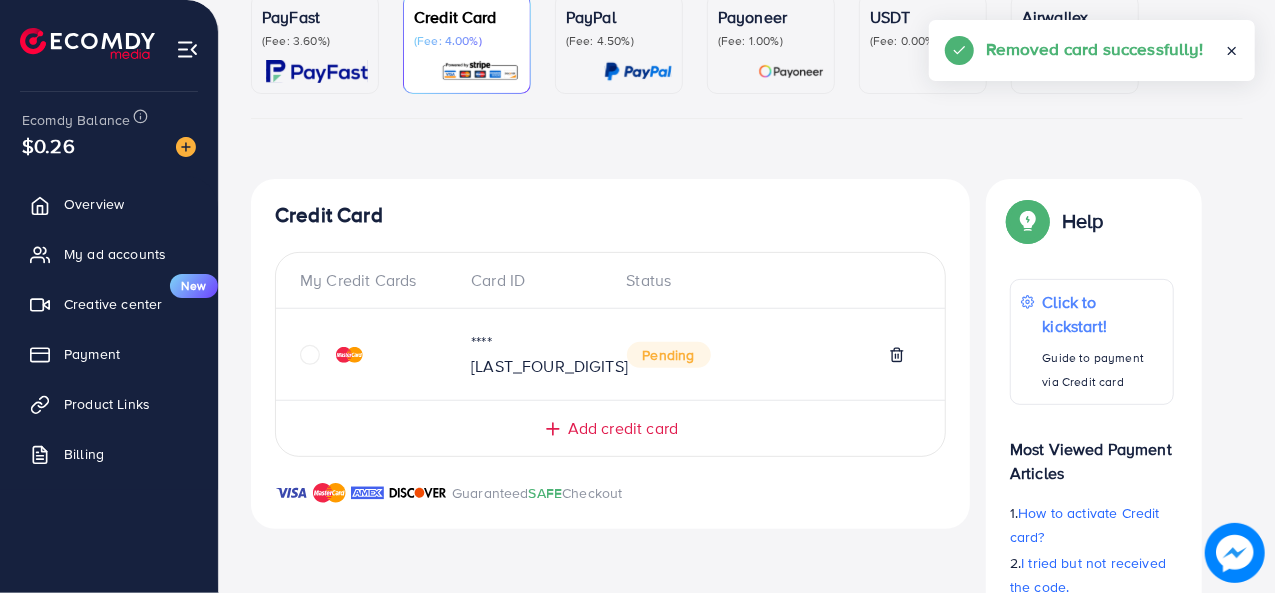 click 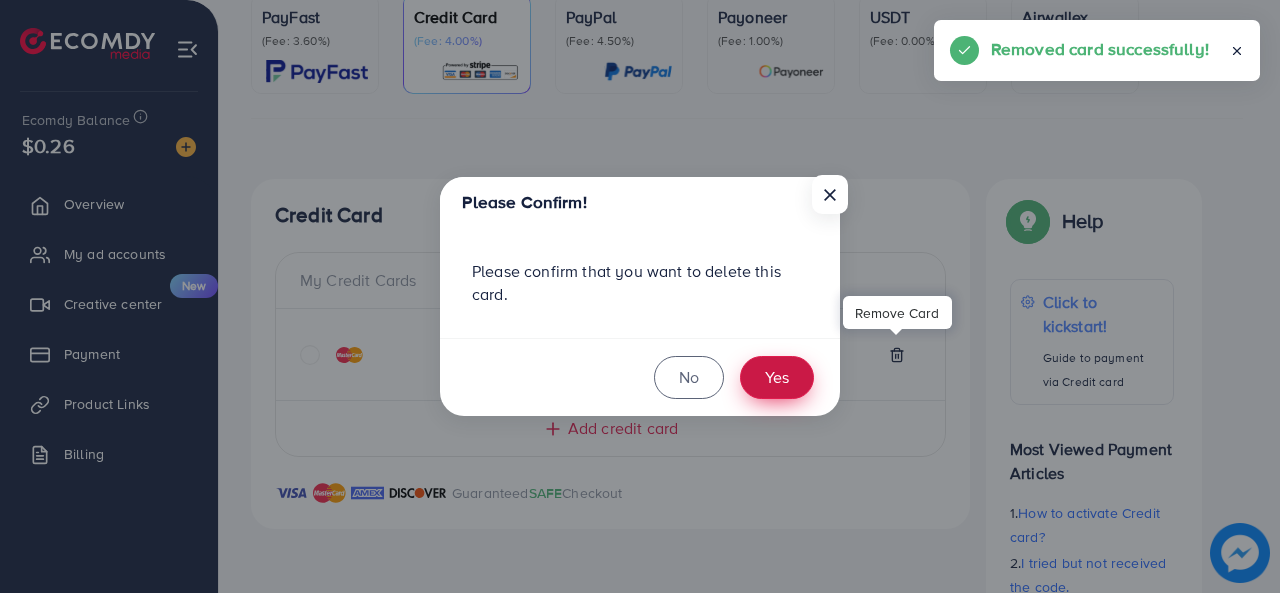 click on "Yes" at bounding box center [777, 377] 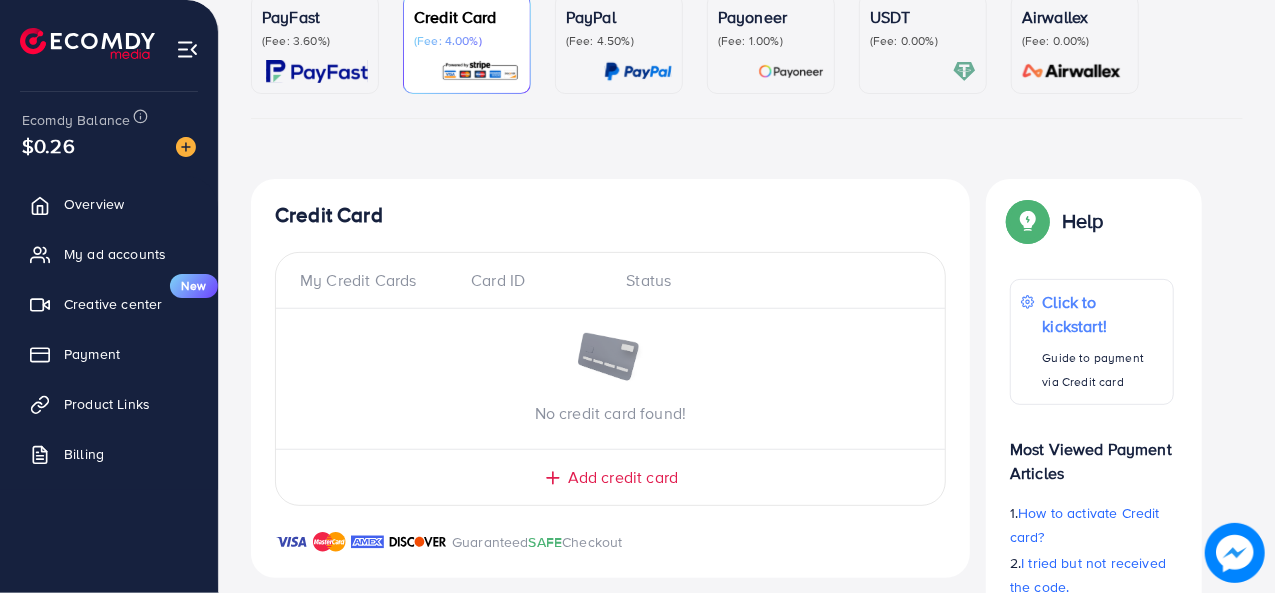 scroll, scrollTop: 0, scrollLeft: 0, axis: both 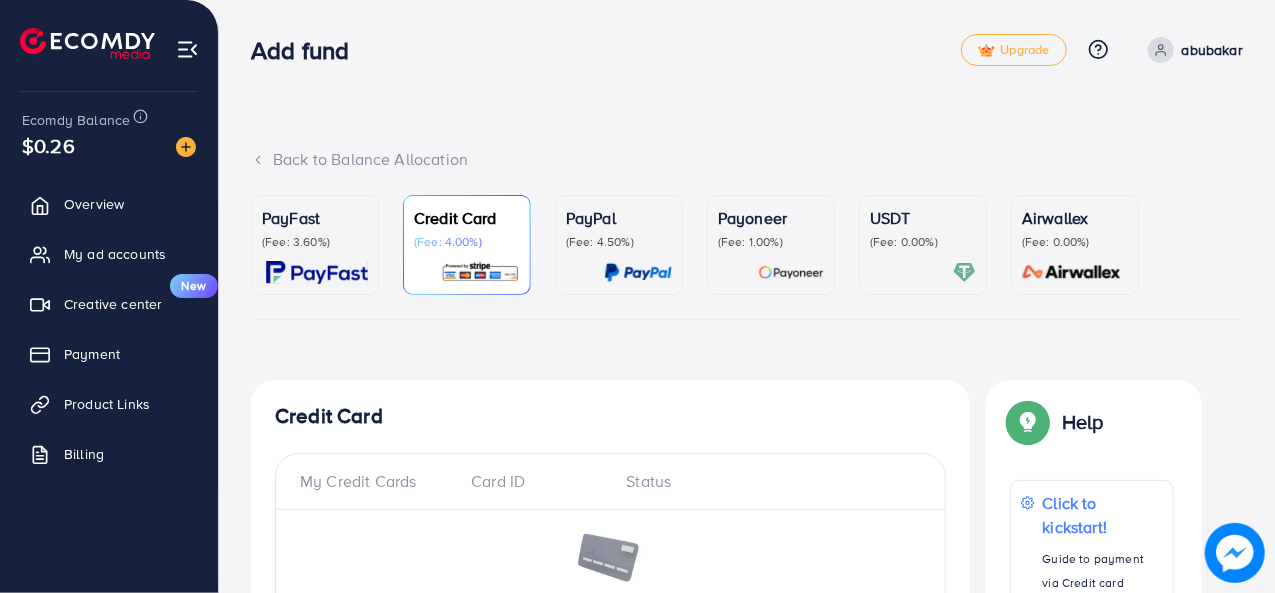 click on "abubakar" at bounding box center [1212, 50] 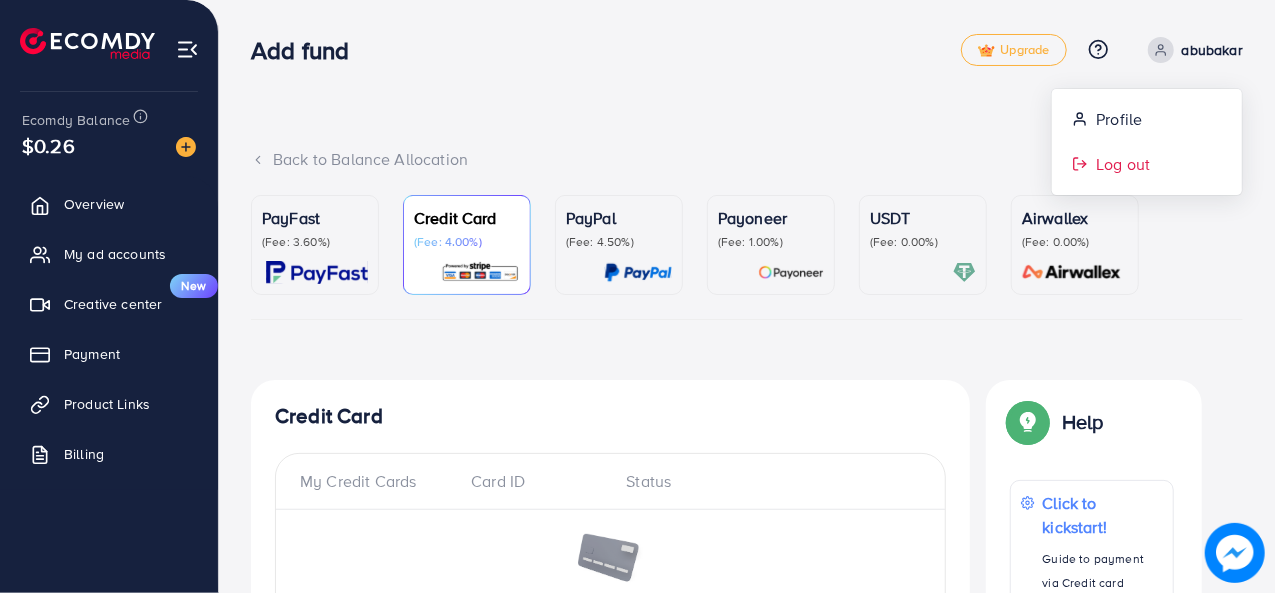 click on "Log out" at bounding box center (1123, 164) 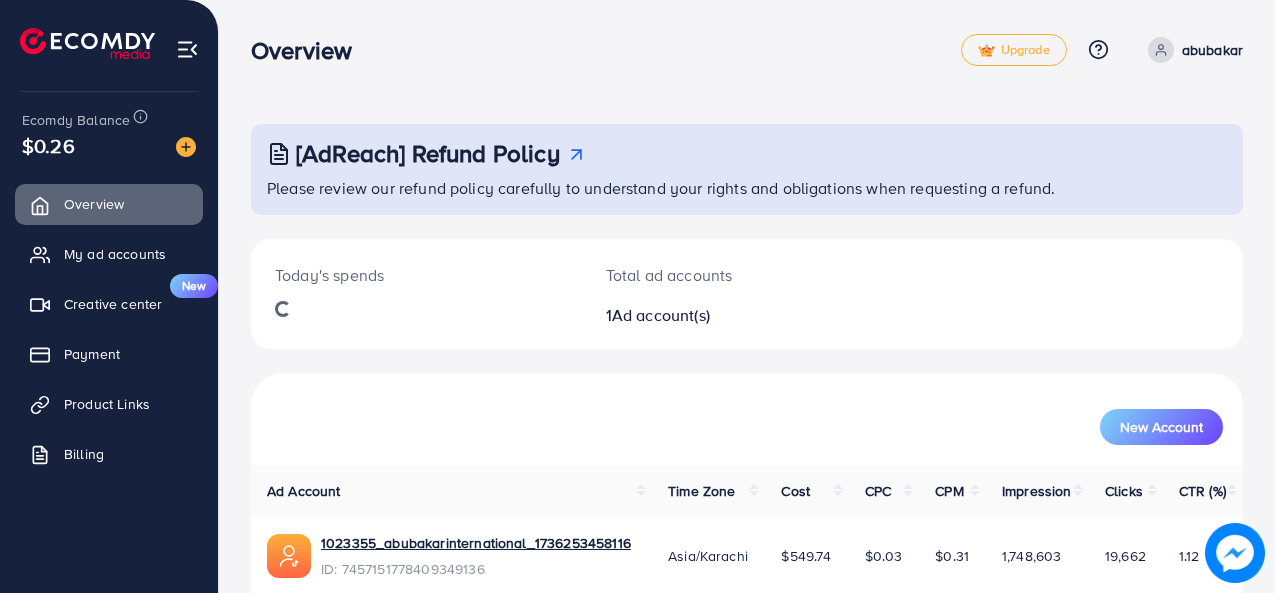 scroll, scrollTop: 0, scrollLeft: 0, axis: both 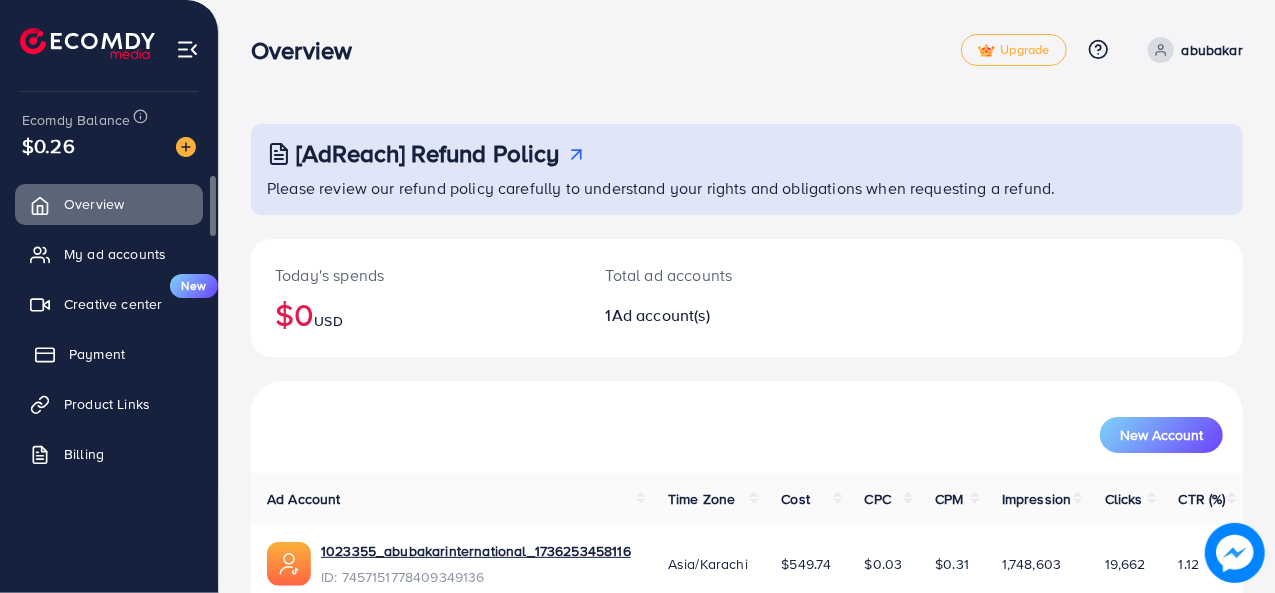 click on "Payment" at bounding box center [97, 354] 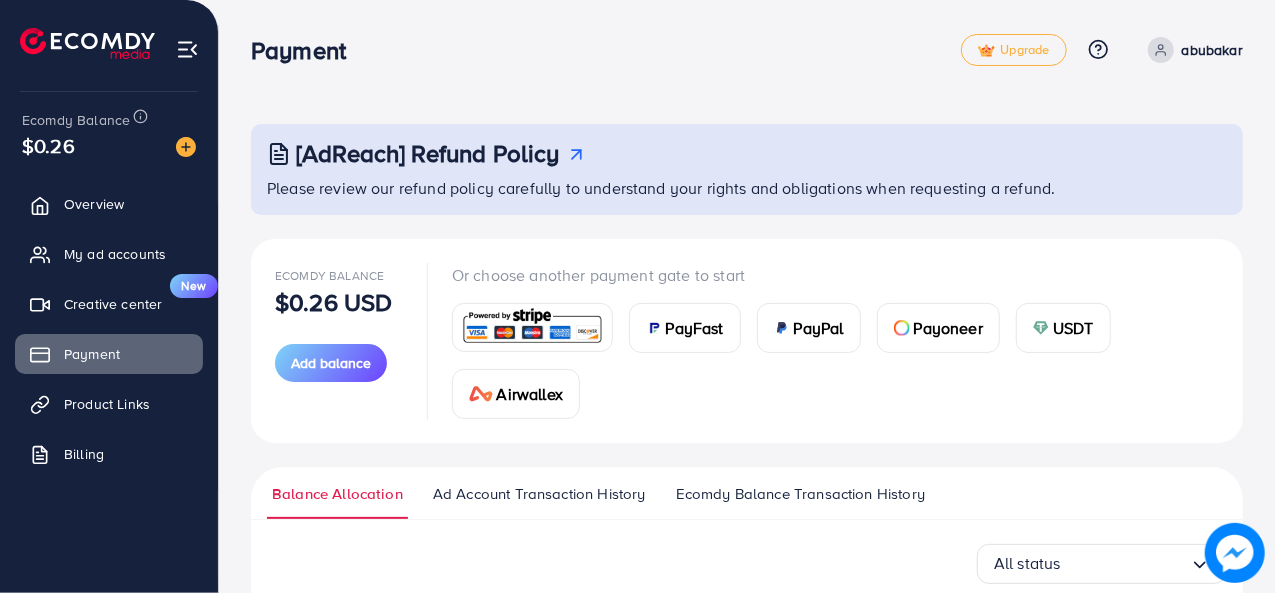 click at bounding box center (532, 327) 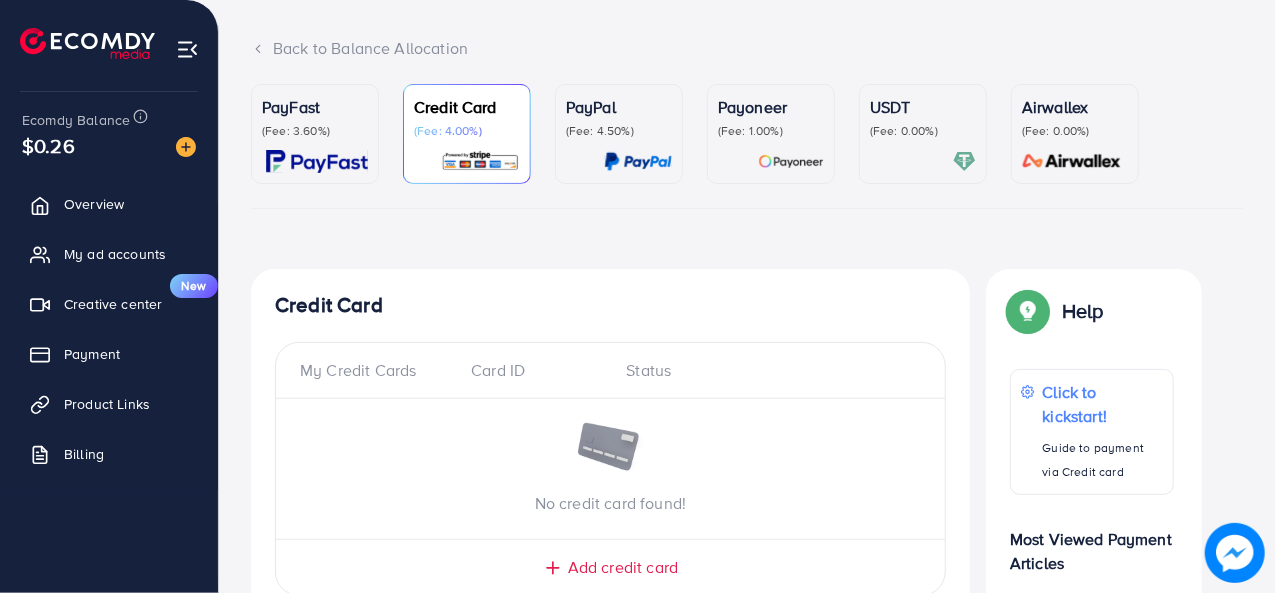 scroll, scrollTop: 149, scrollLeft: 0, axis: vertical 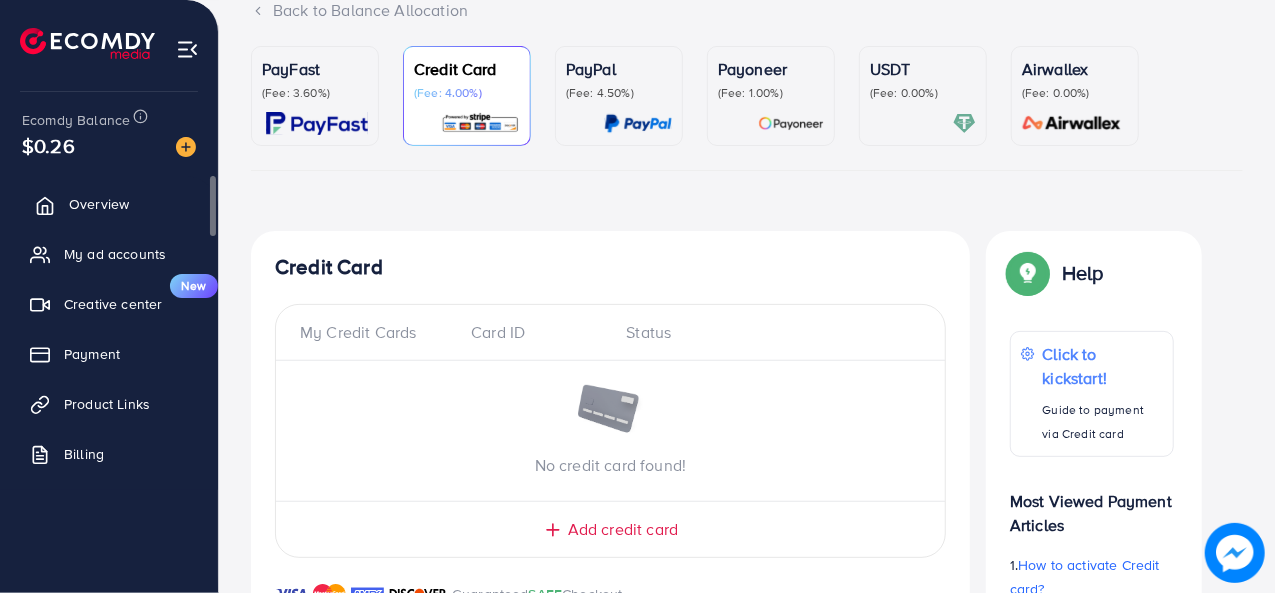 click on "Overview" at bounding box center [99, 204] 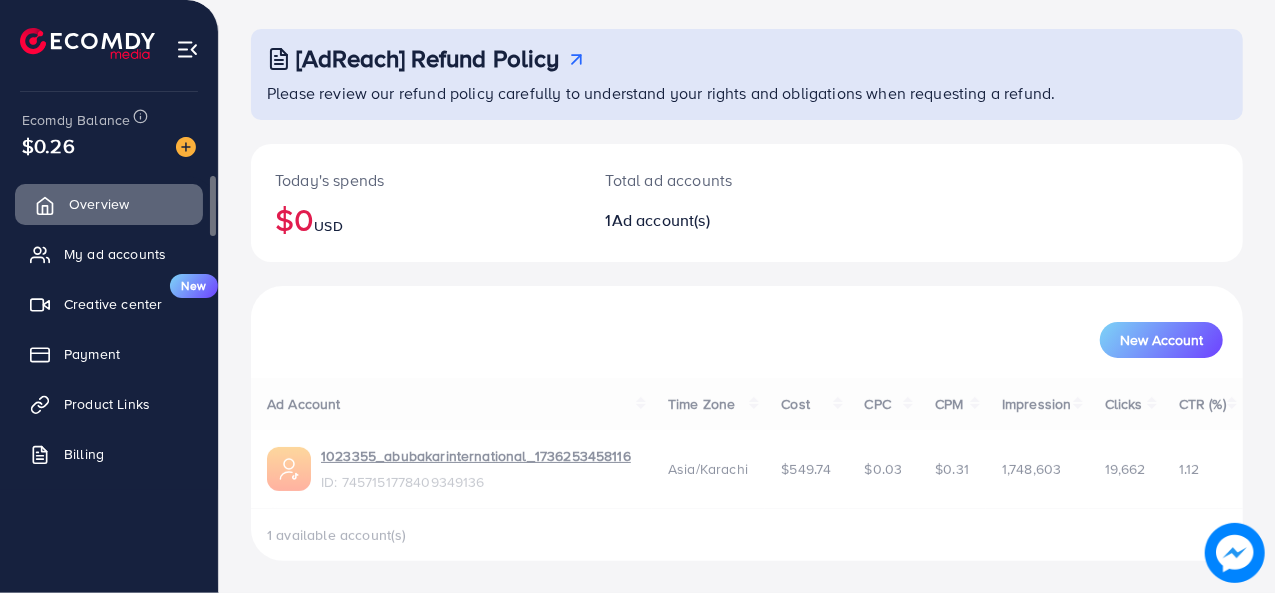 scroll, scrollTop: 0, scrollLeft: 0, axis: both 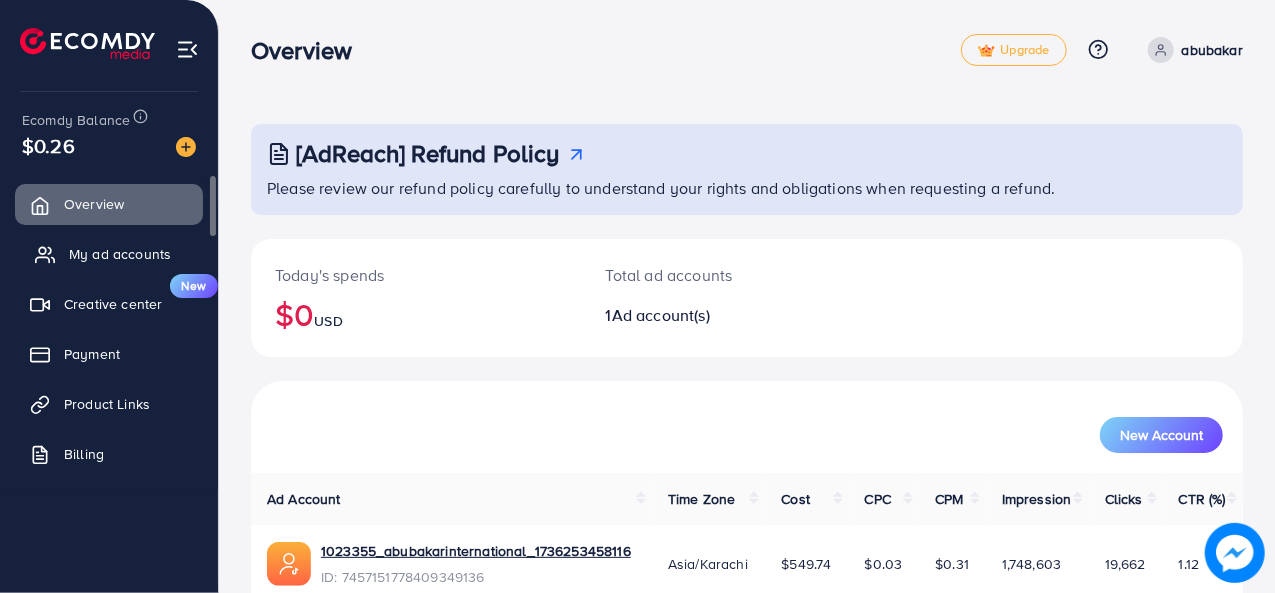 click on "My ad accounts" at bounding box center (109, 254) 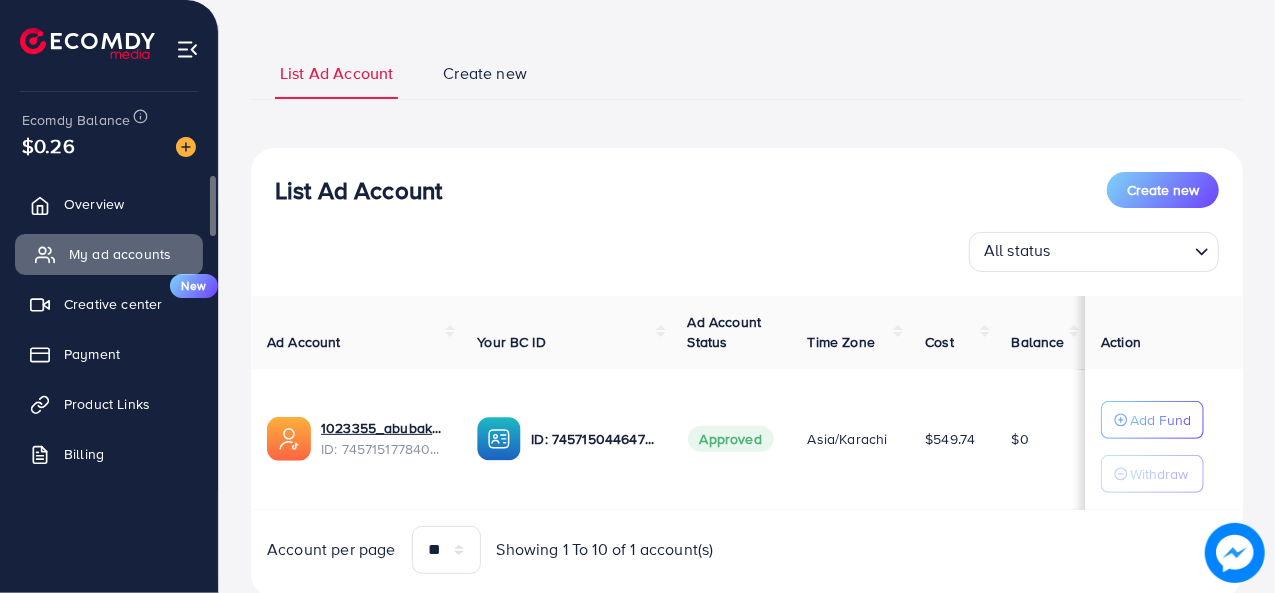 scroll, scrollTop: 160, scrollLeft: 0, axis: vertical 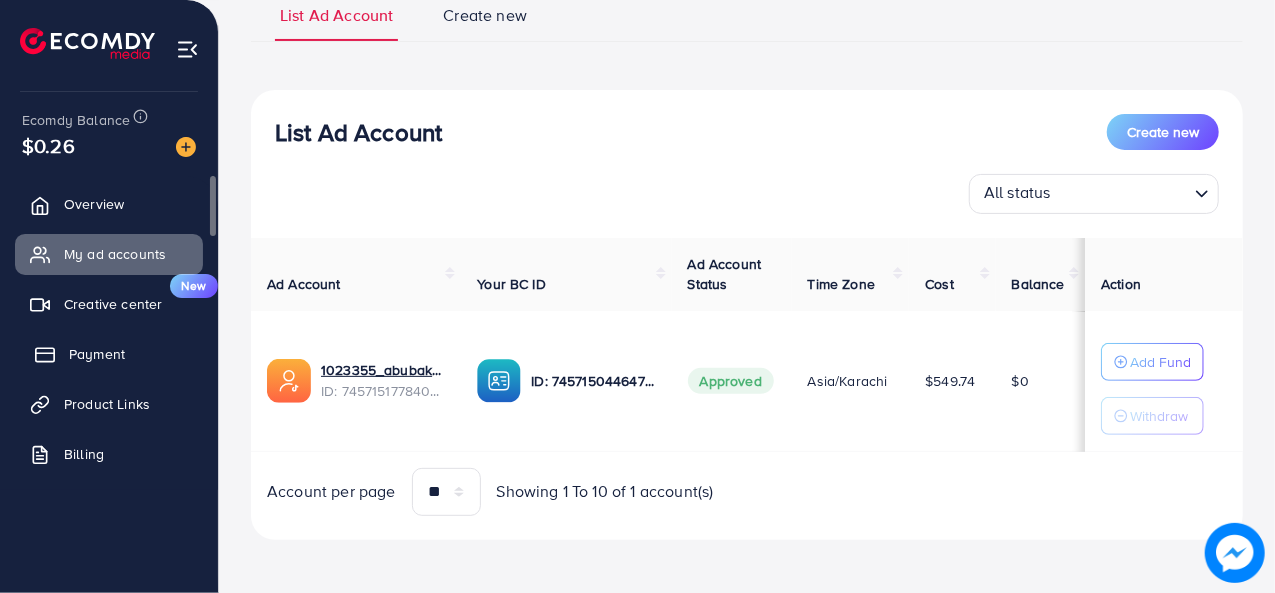 click on "Payment" at bounding box center [97, 354] 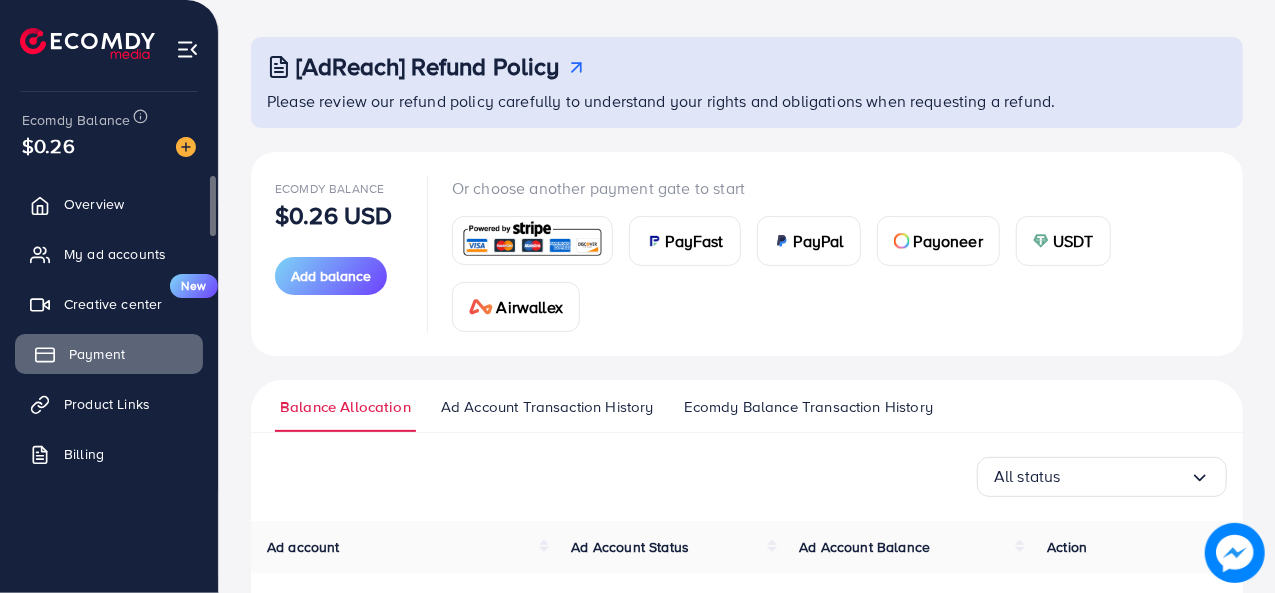 scroll, scrollTop: 0, scrollLeft: 0, axis: both 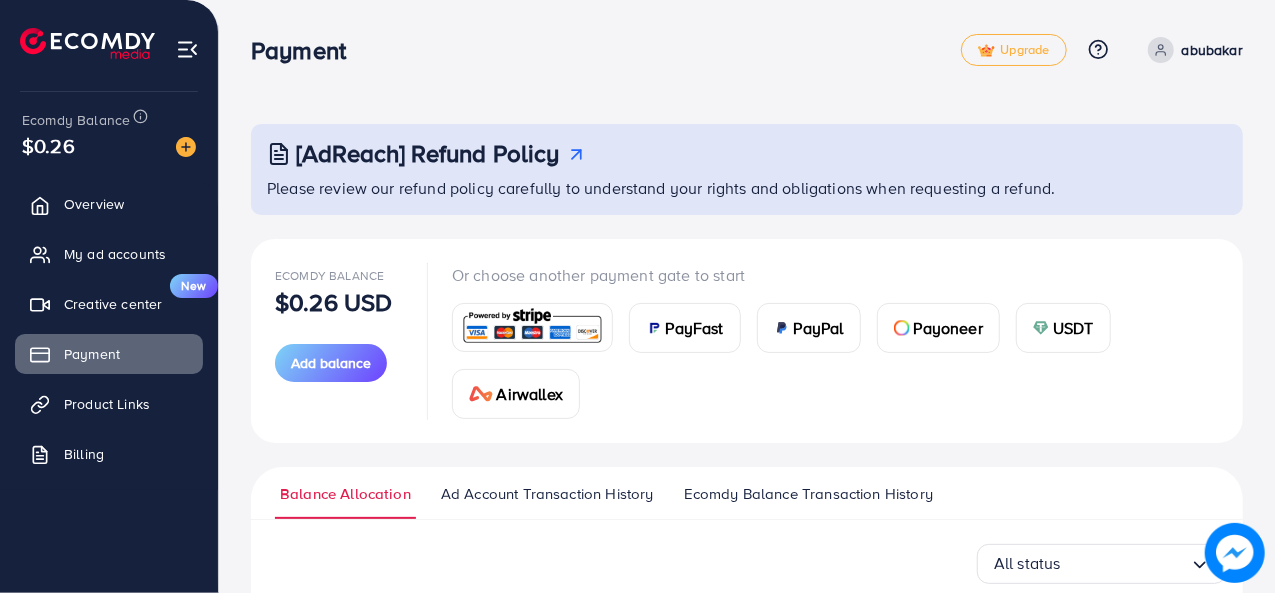 click on "abubakar" at bounding box center (1191, 50) 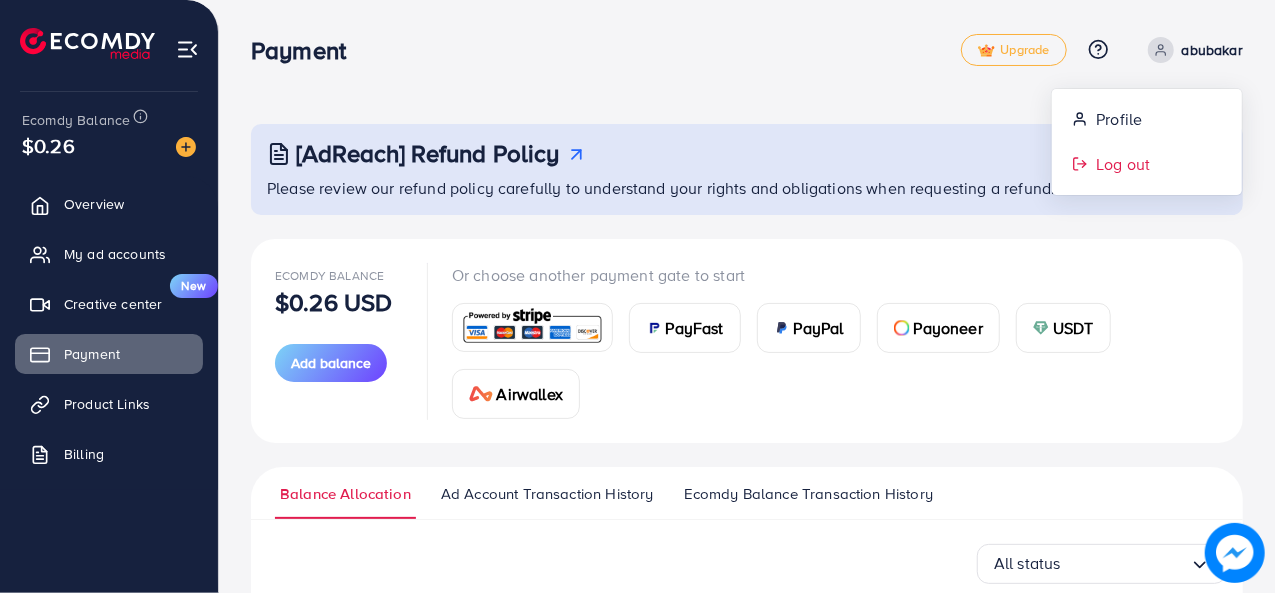 click on "Log out" at bounding box center [1123, 164] 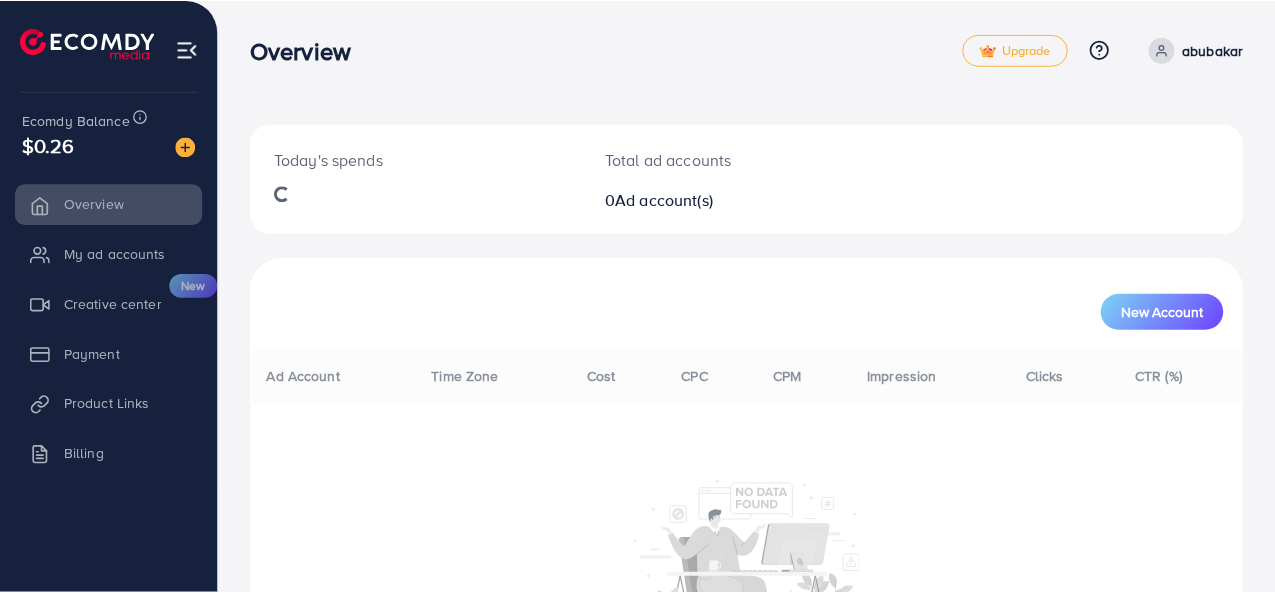 scroll, scrollTop: 0, scrollLeft: 0, axis: both 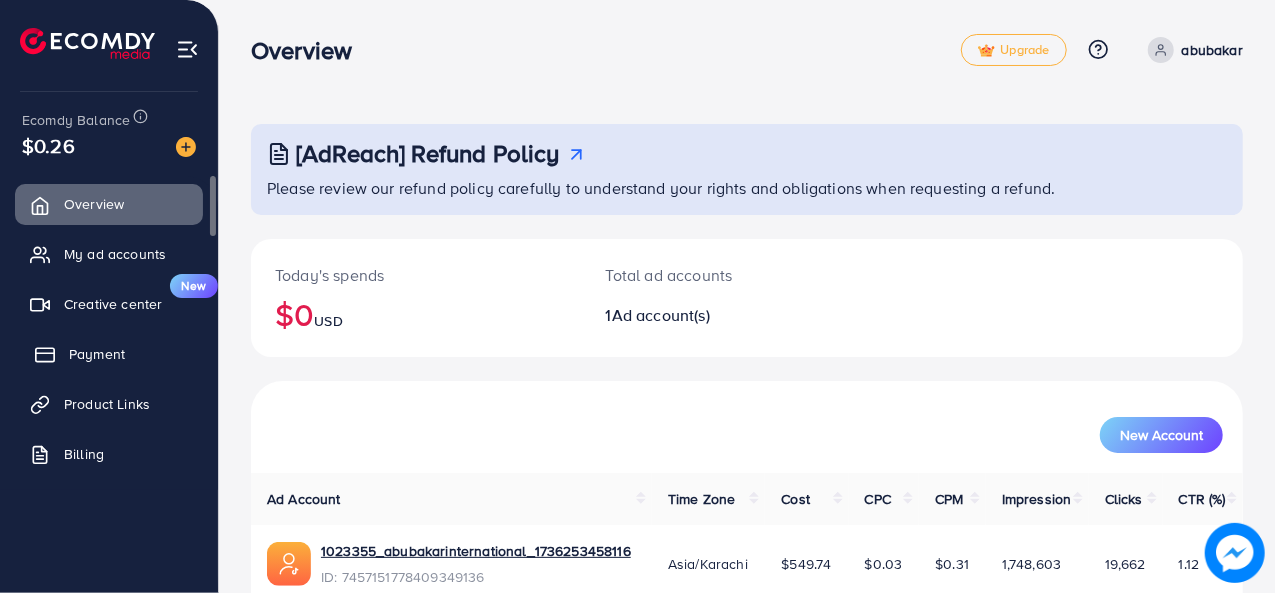 click 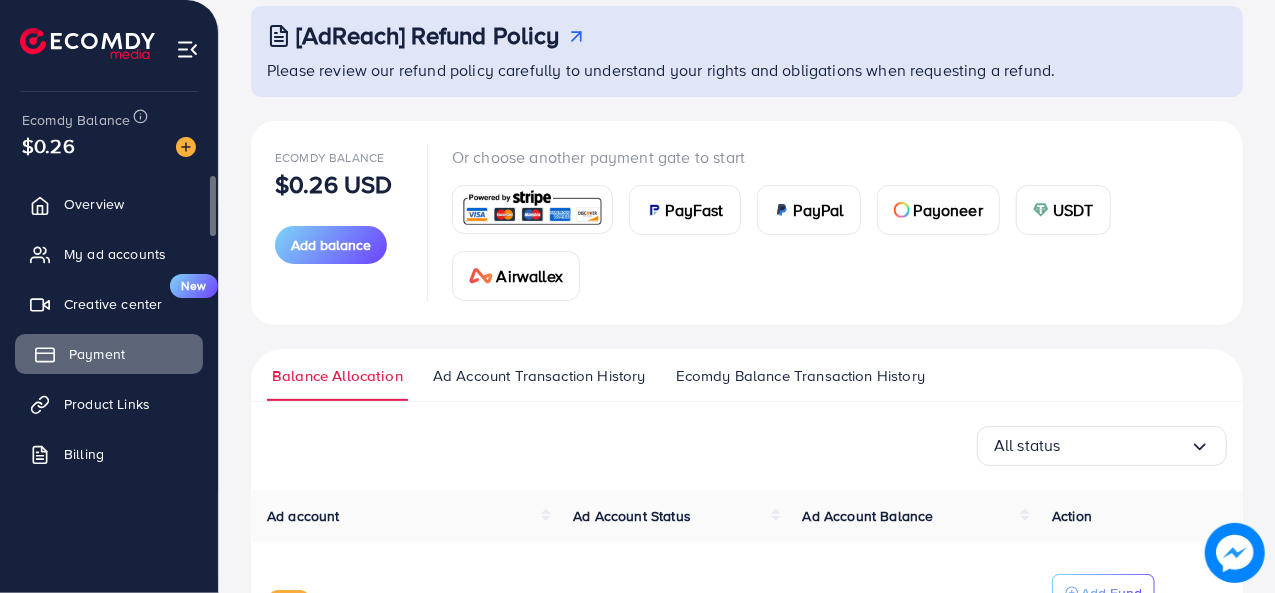 scroll, scrollTop: 120, scrollLeft: 0, axis: vertical 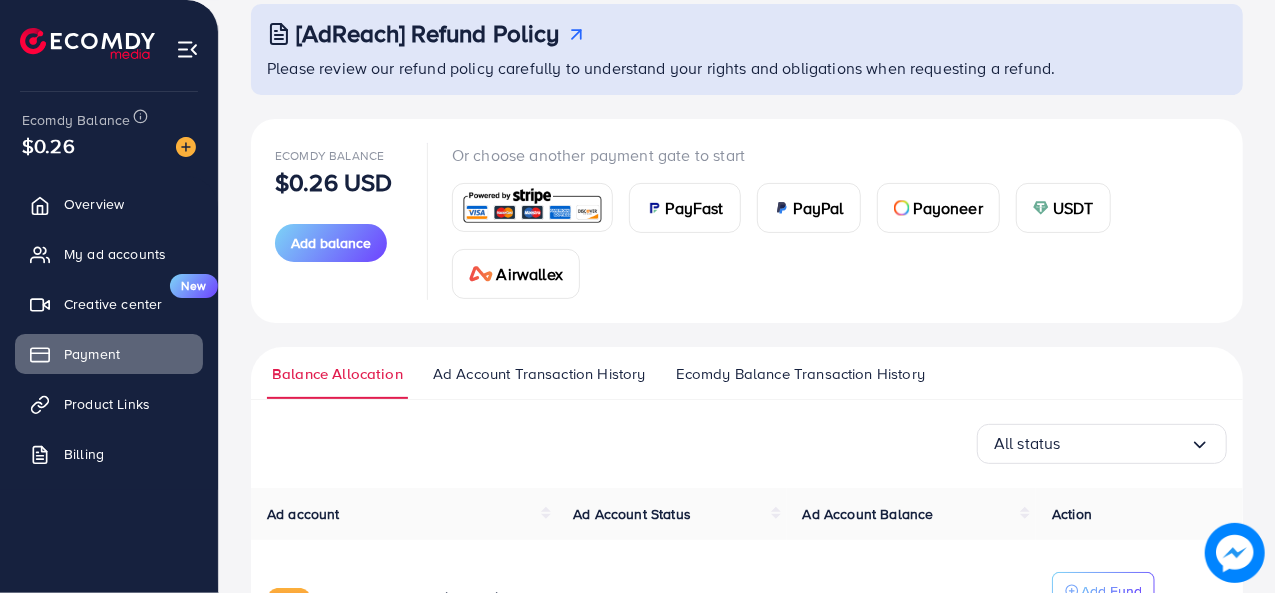 click at bounding box center [532, 207] 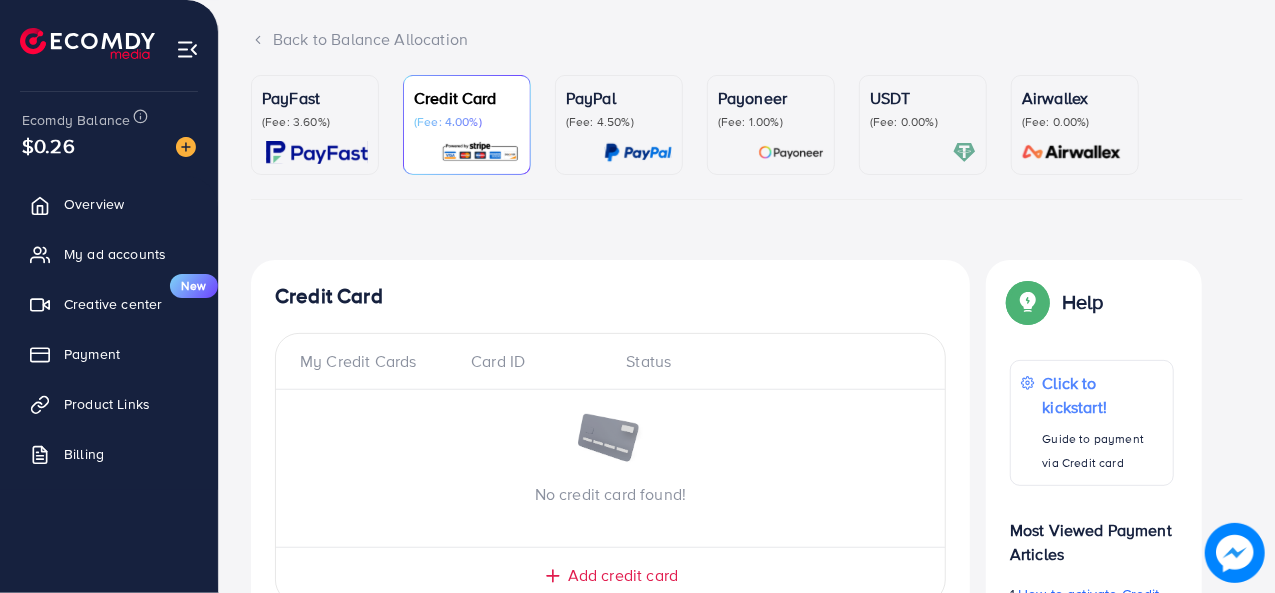 click on "Credit Card   (Fee: 4.00%)" at bounding box center (467, 125) 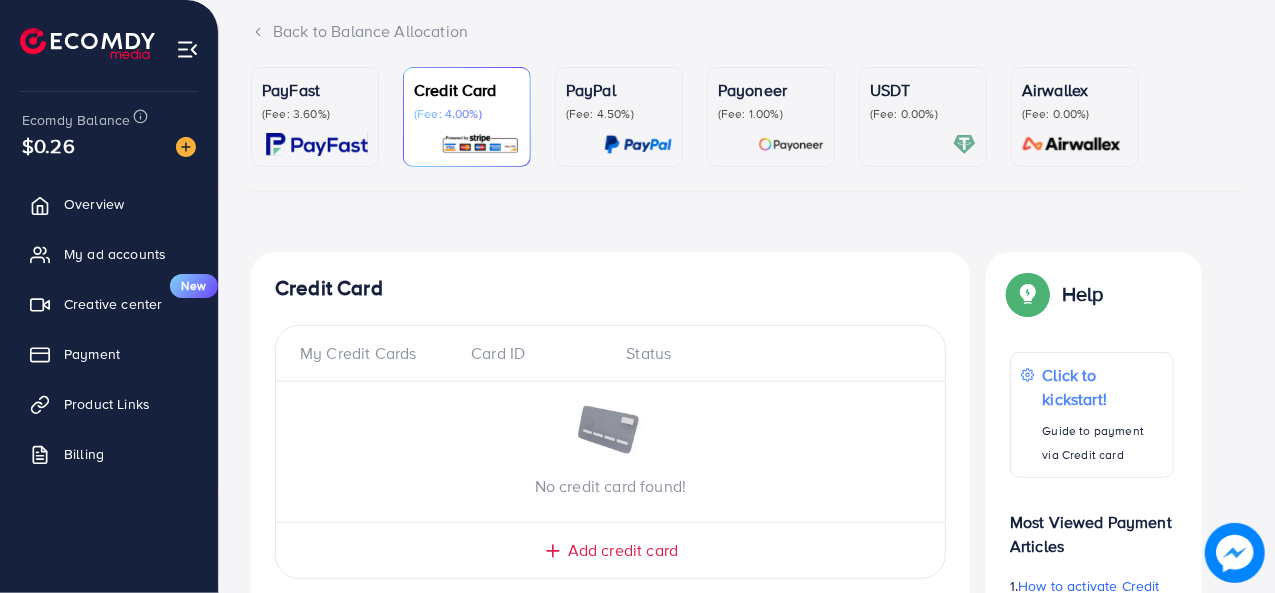 scroll, scrollTop: 0, scrollLeft: 0, axis: both 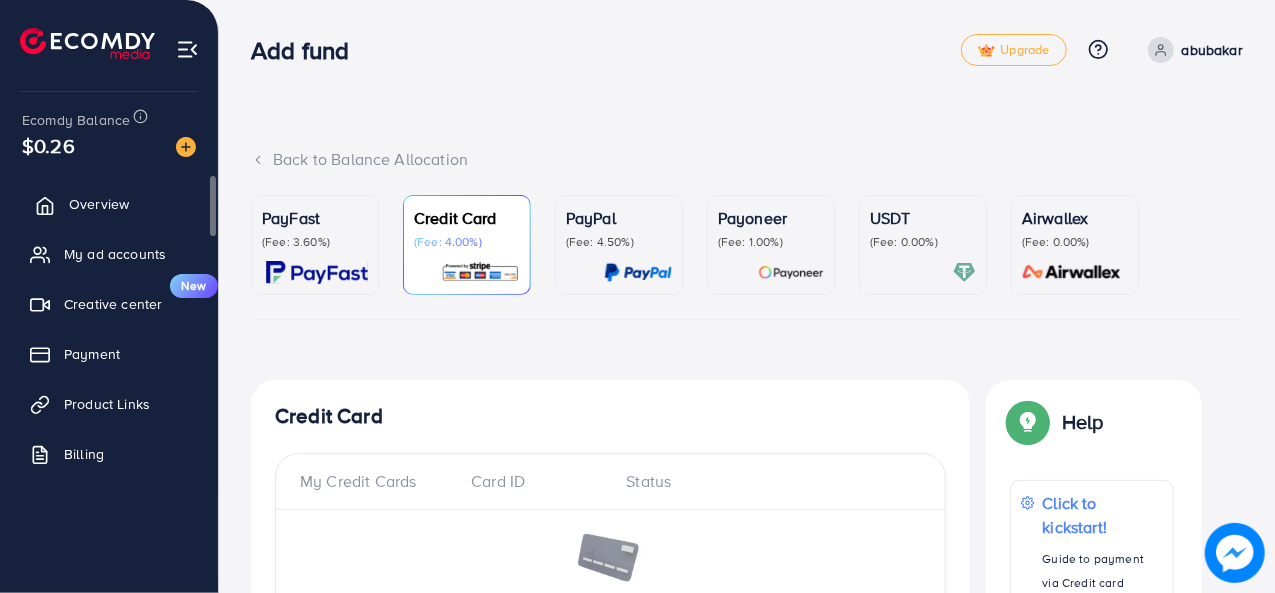 click 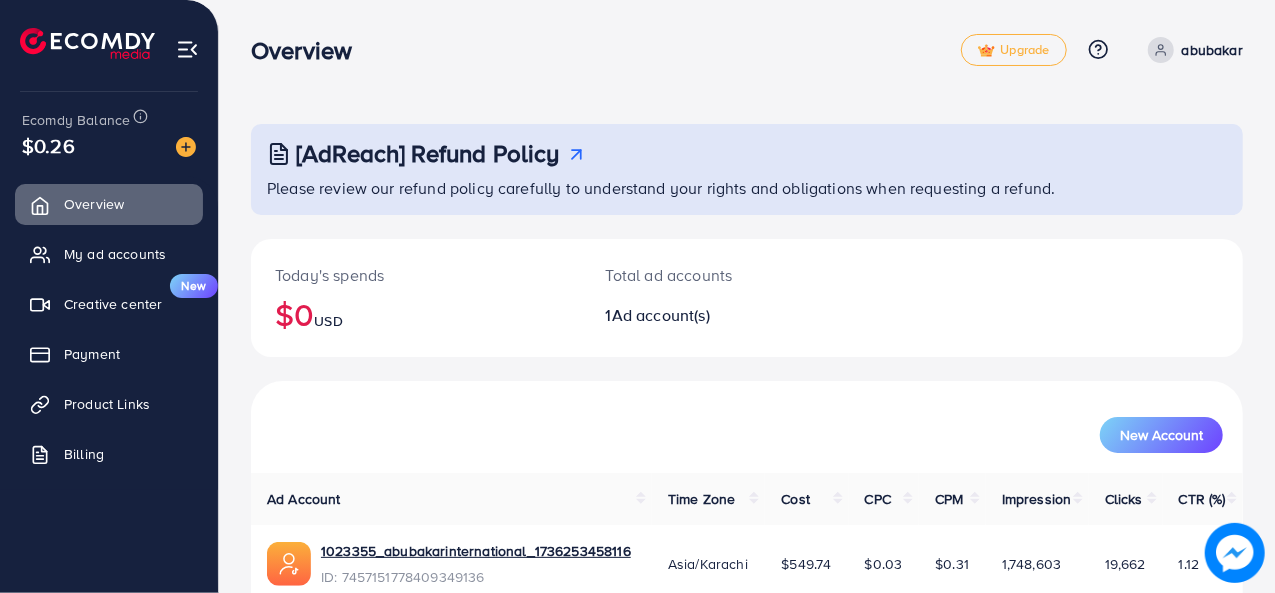 click on "Ad Account" at bounding box center [451, 499] 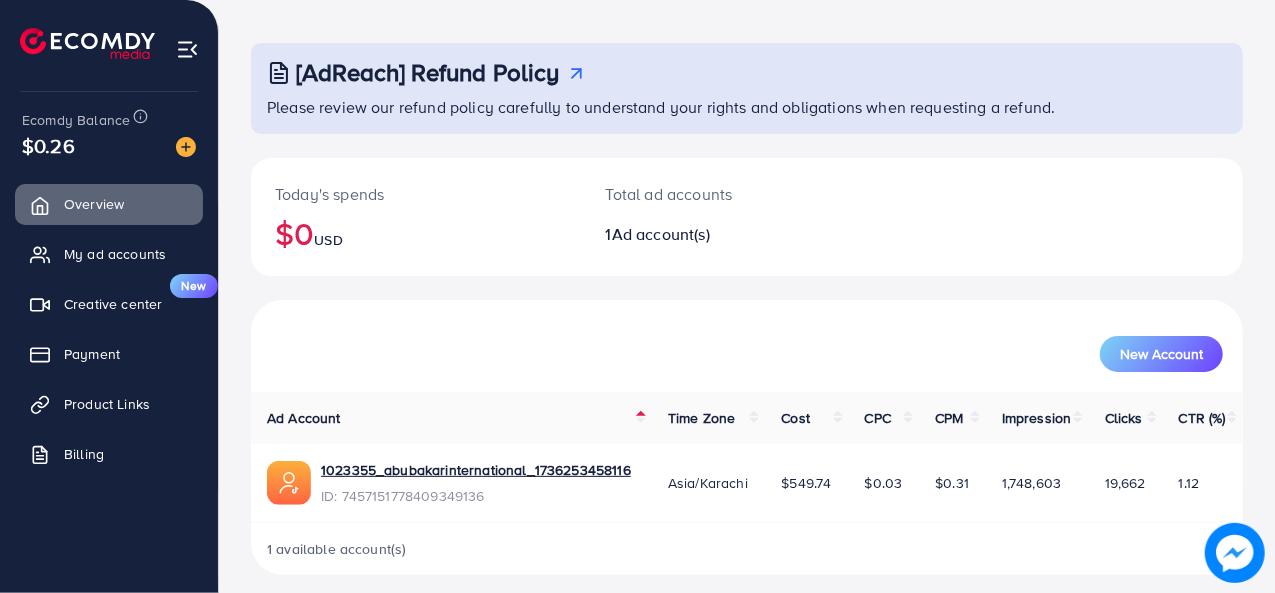 scroll, scrollTop: 80, scrollLeft: 0, axis: vertical 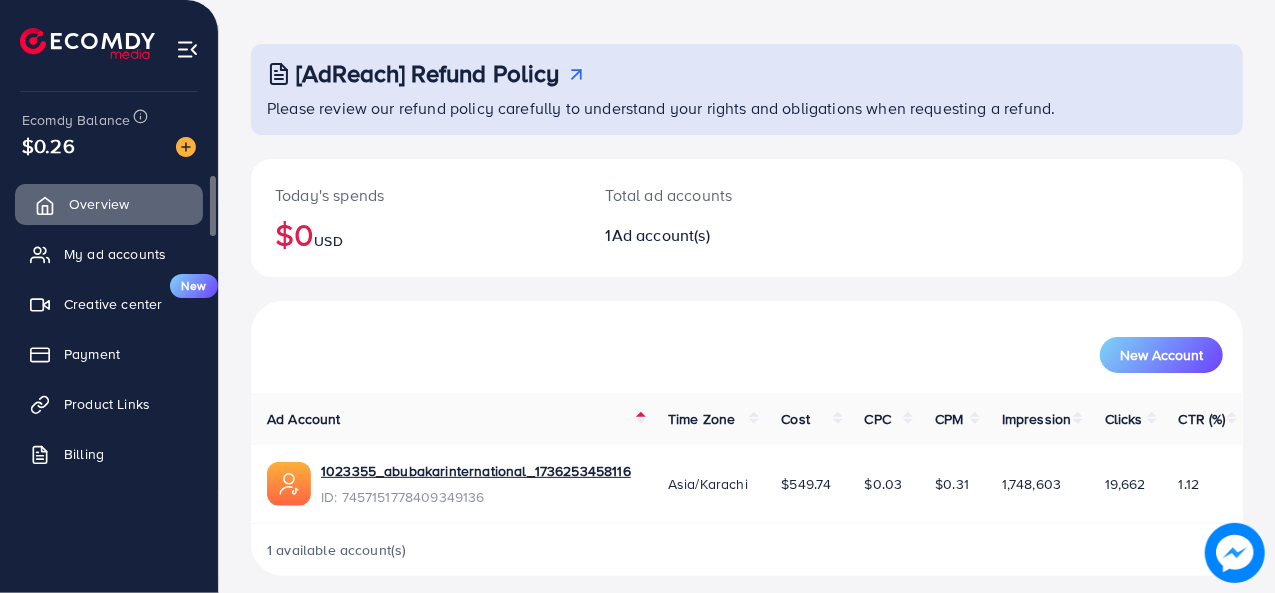 click on "Overview" at bounding box center [109, 204] 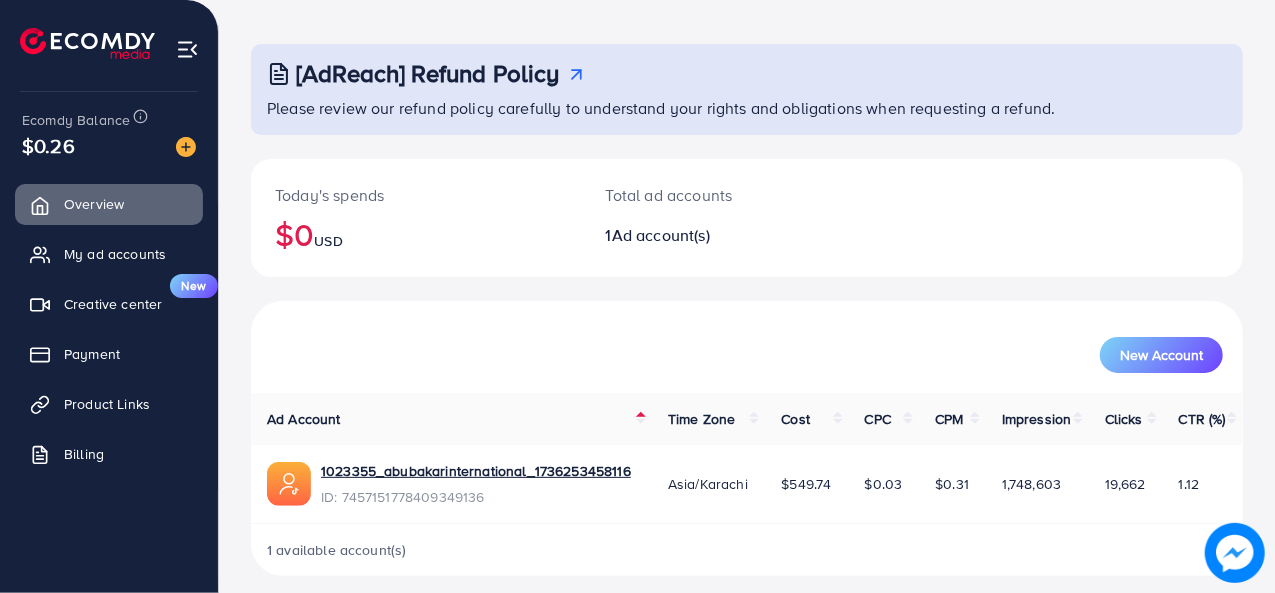 click on "Time Zone" at bounding box center (708, 419) 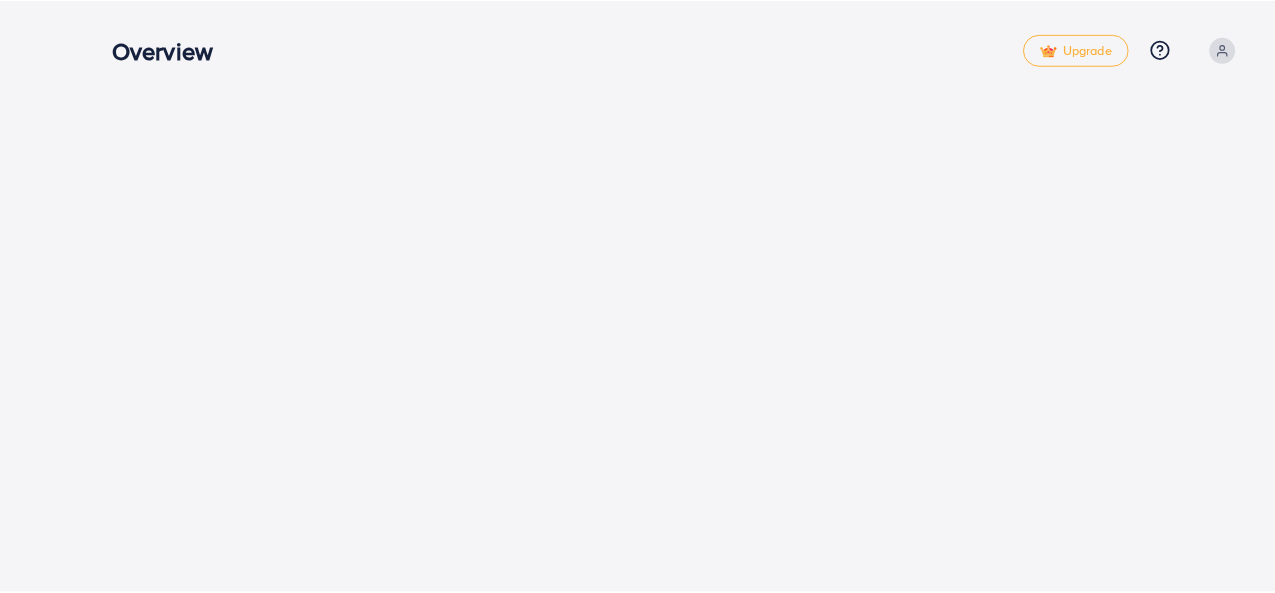 scroll, scrollTop: 0, scrollLeft: 0, axis: both 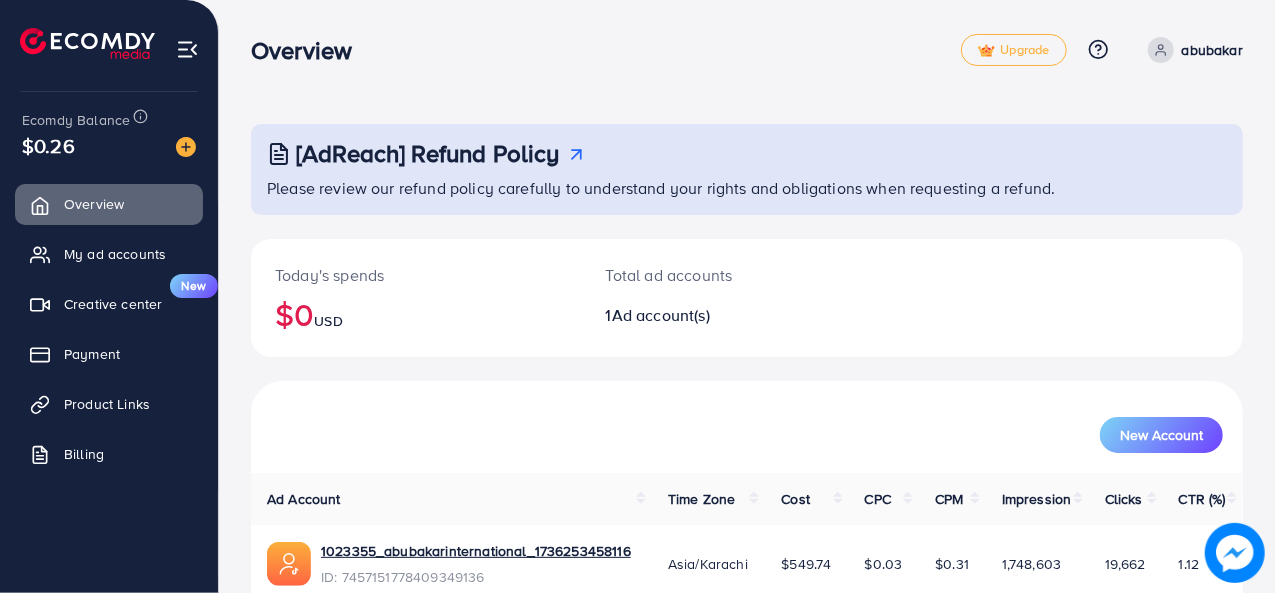 click on "Total ad accounts   1  Ad account(s)" at bounding box center (706, 298) 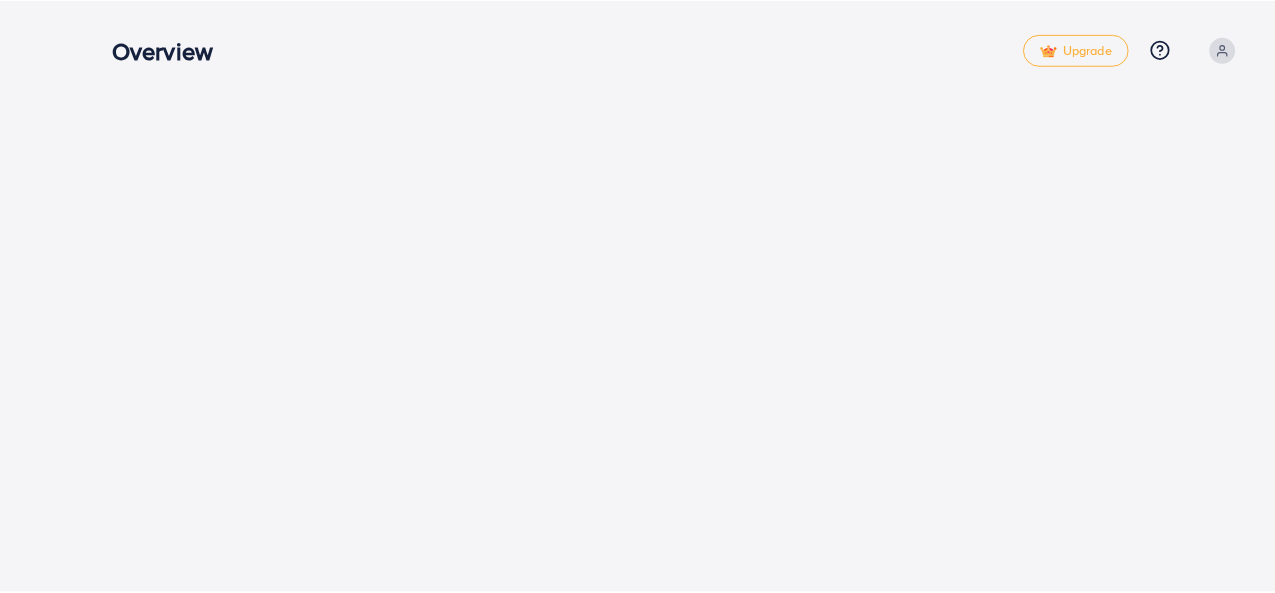 scroll, scrollTop: 0, scrollLeft: 0, axis: both 